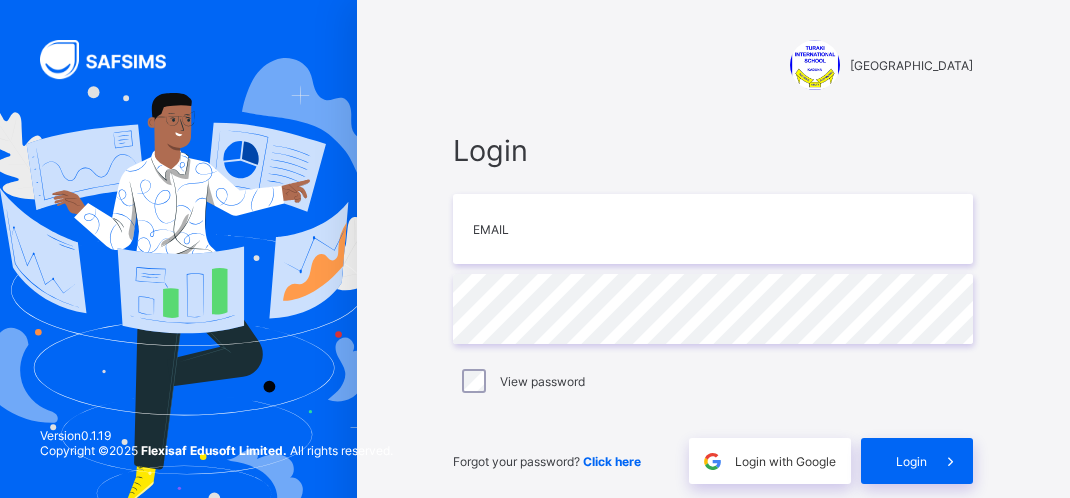 scroll, scrollTop: 0, scrollLeft: 0, axis: both 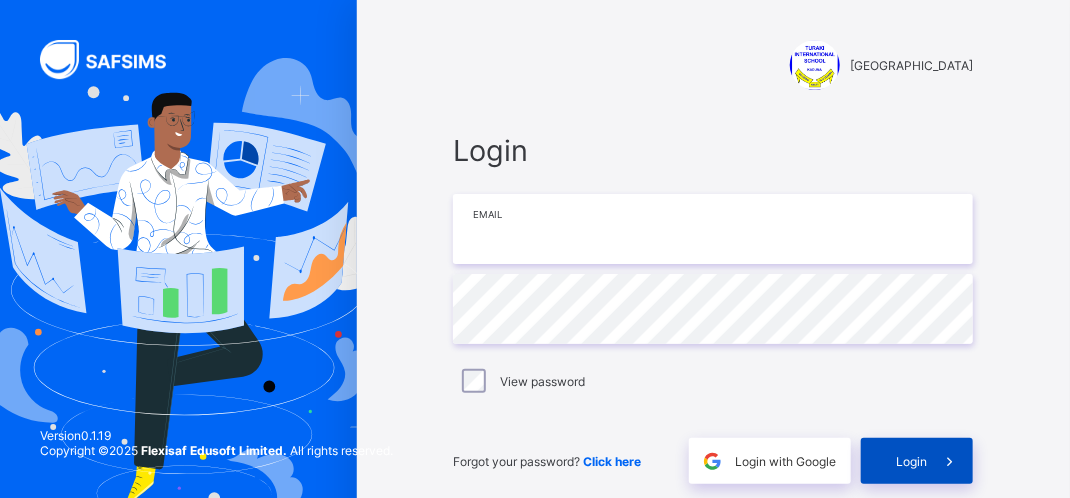 type on "**********" 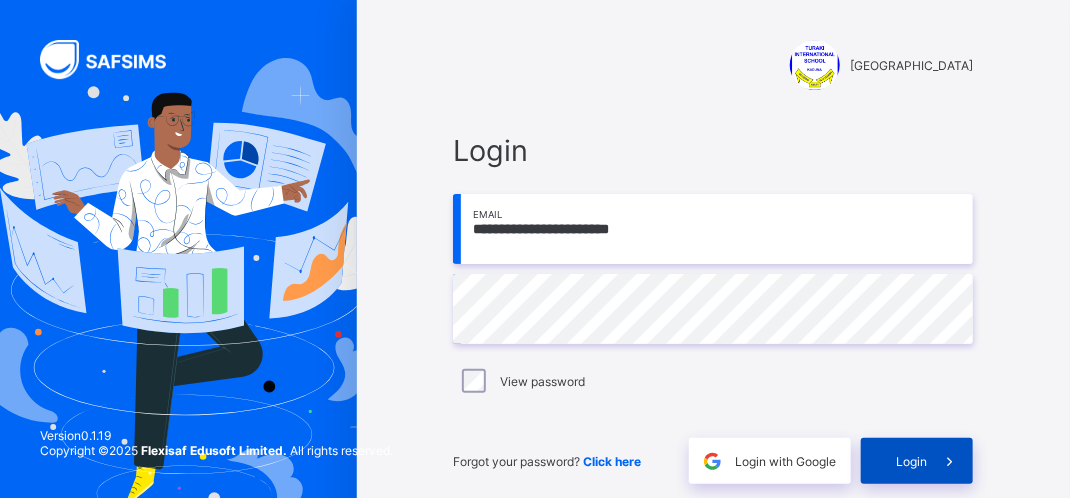 click on "Login" at bounding box center [911, 461] 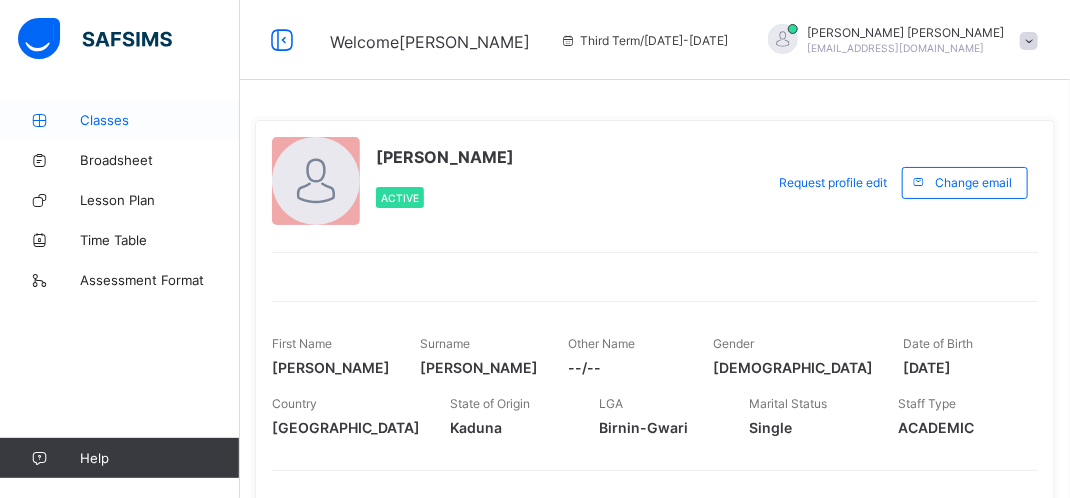 click on "Classes" at bounding box center [160, 120] 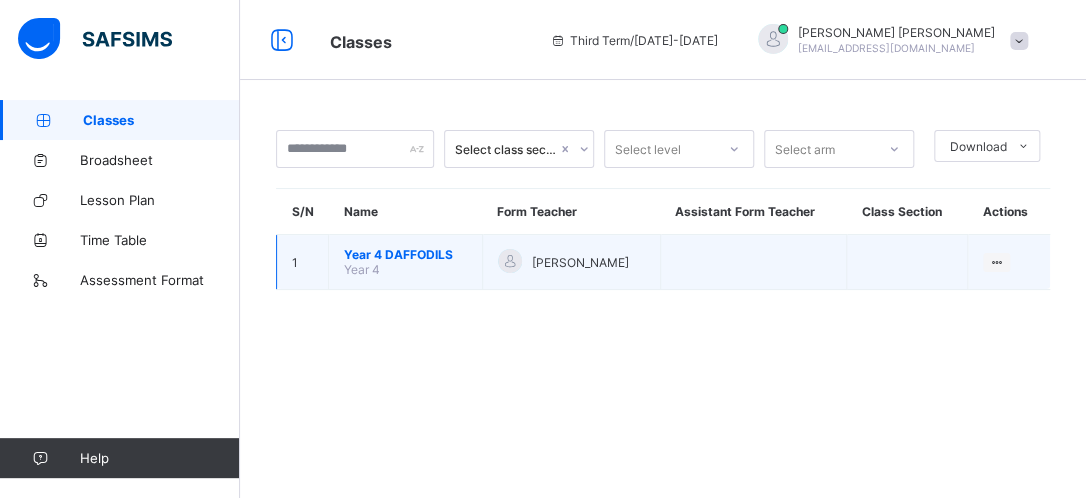 click on "Year 4   DAFFODILS   Year 4" at bounding box center (406, 262) 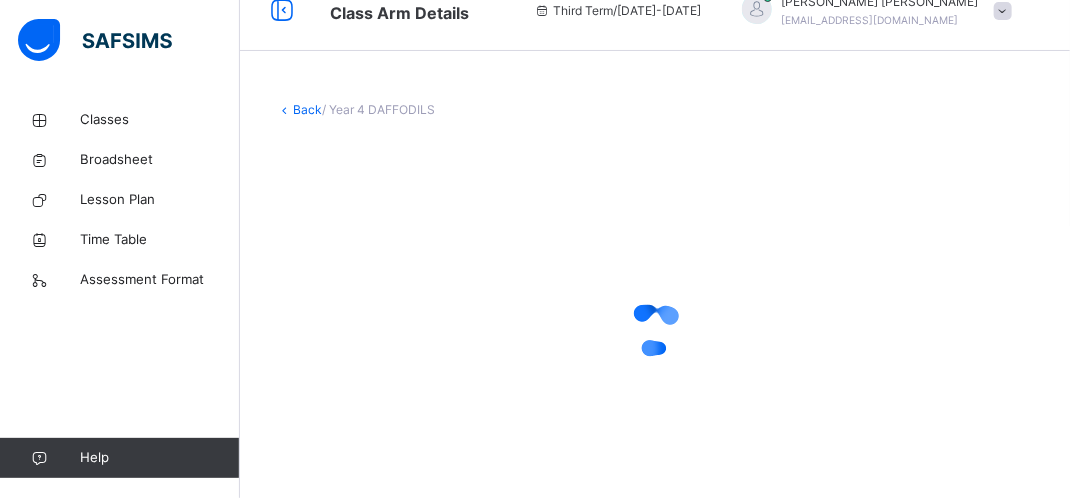 scroll, scrollTop: 80, scrollLeft: 0, axis: vertical 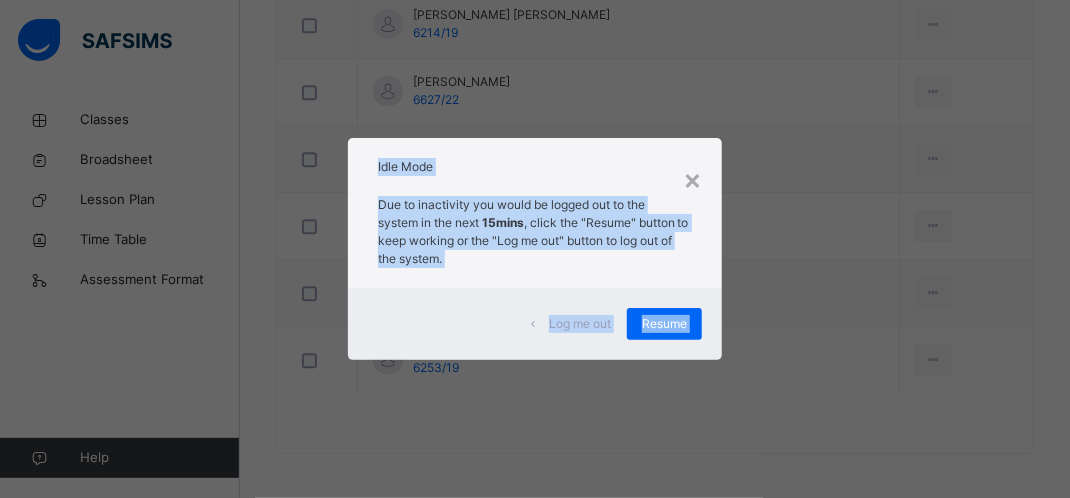 click on "Class Arm Details     Third Term  /  [DATE]-[DATE]   [PERSON_NAME] [EMAIL_ADDRESS][DOMAIN_NAME] Classes Broadsheet Lesson Plan Time Table Assessment Format   Help Onboarding Great job! You have finished setting up all essential configurations. Our wizard which has lots of in-built templates will continue to guide you through with the academic configurations. Academic Configuration Steps Continue × Idle Mode Due to inactivity you would be logged out to the system in the next   15mins , click the "Resume" button to keep working or the "Log me out" button to log out of the system. Log me out Resume Back  / Year 4 DAFFODILS Year 4 DAFFODILS Year 4 Third Term [DATE]-[DATE] Class Members Subjects Results Skills Attendance Timetable Form Teacher Class Members More Options   25  Students in class Download Pdf Report Excel Report View subject profile TURAKI INTERNATIONAL SCHOOL Date: [DATE] 2:27:33 pm Class Members Class:  Year 4 DAFFODILS Total no. of Students:  25 Term:  Third Term Session:  [DATE]-[DATE] S/NO Last Name 1" at bounding box center (535, -716) 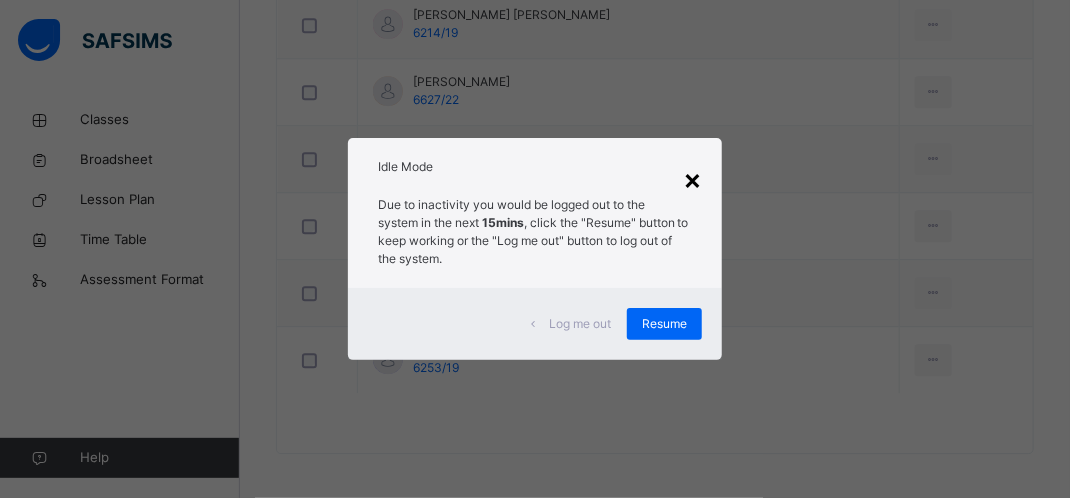 click on "×" at bounding box center (692, 179) 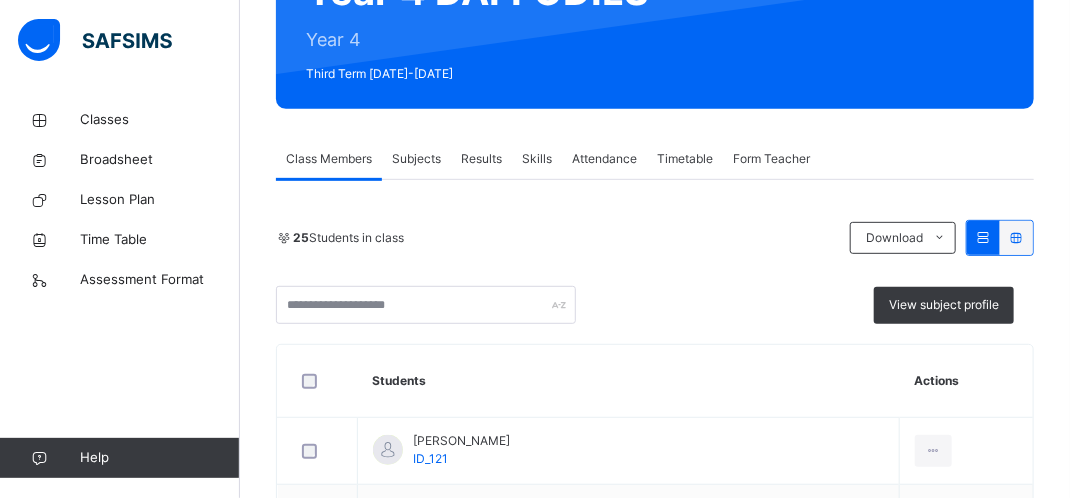 scroll, scrollTop: 236, scrollLeft: 0, axis: vertical 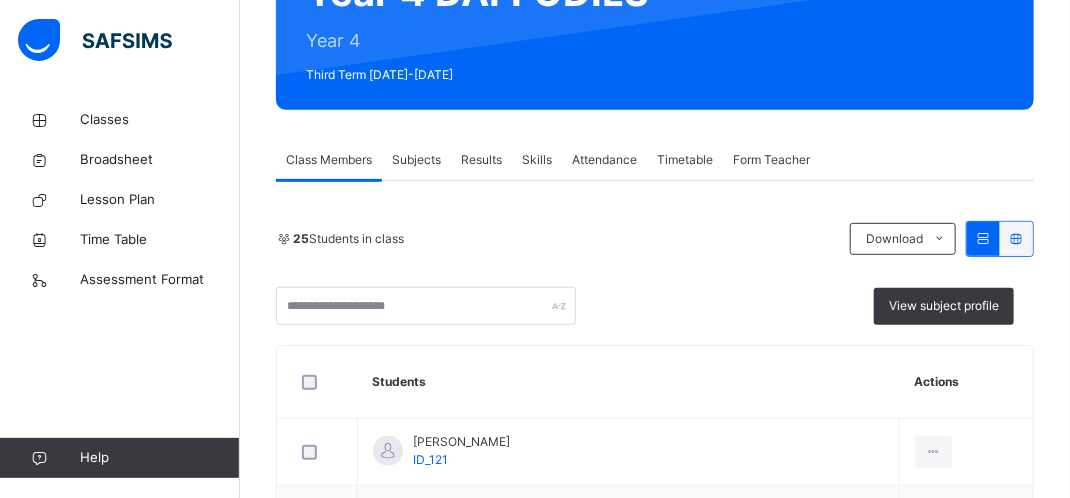 click on "Attendance" at bounding box center (604, 160) 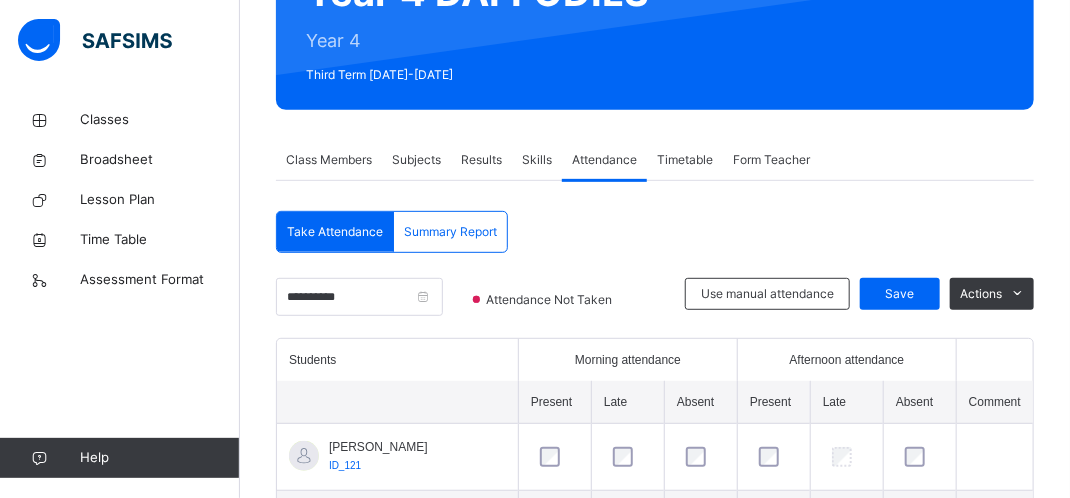 click on "Take Attendance" at bounding box center [335, 232] 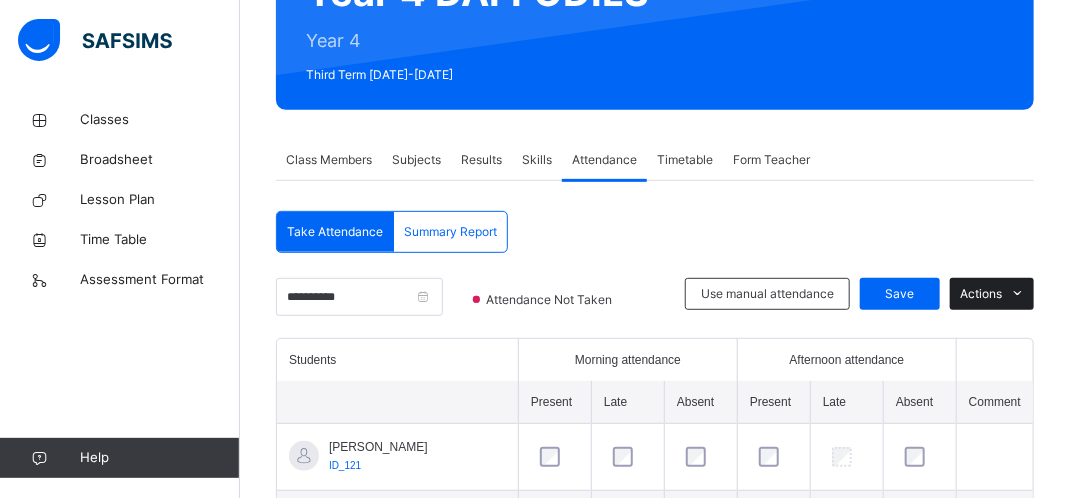 click at bounding box center (1018, 294) 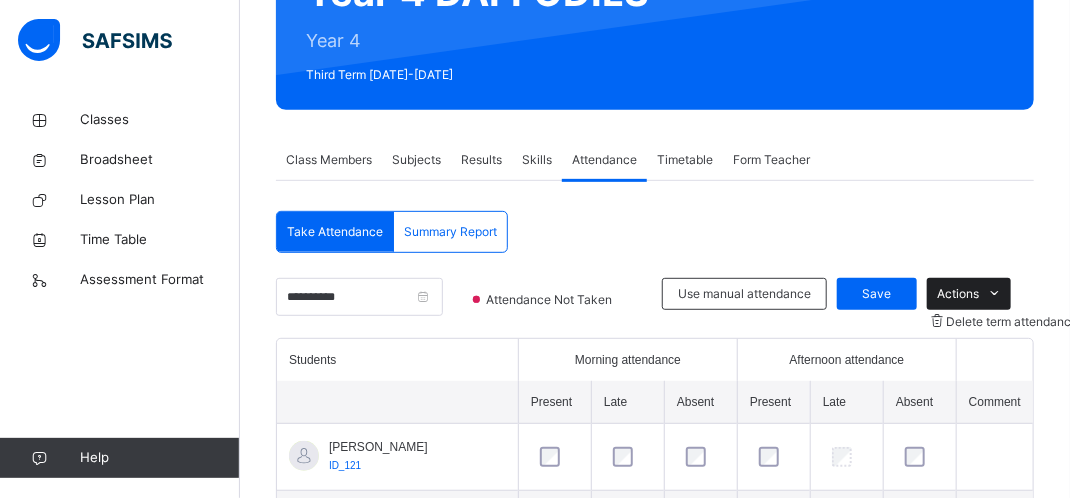 click at bounding box center [995, 294] 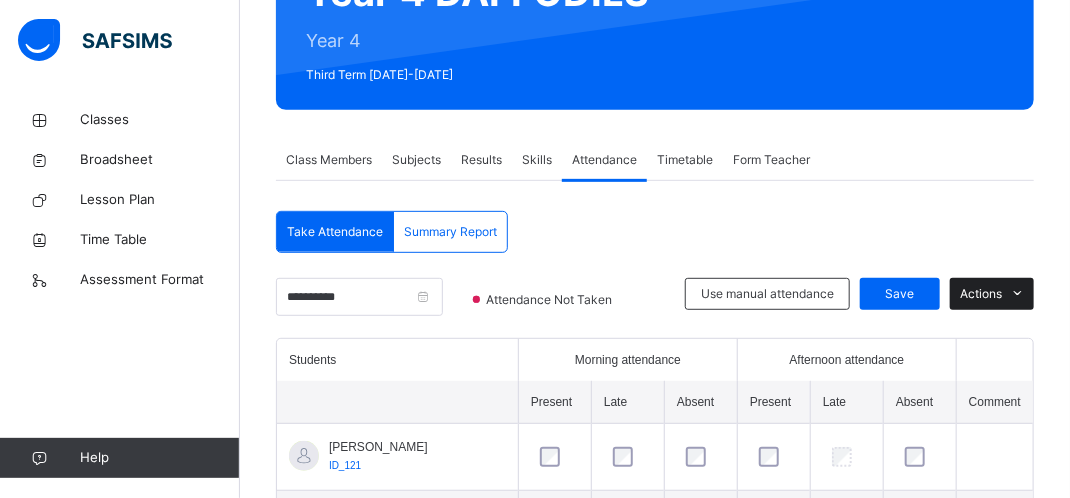 click at bounding box center [1018, 294] 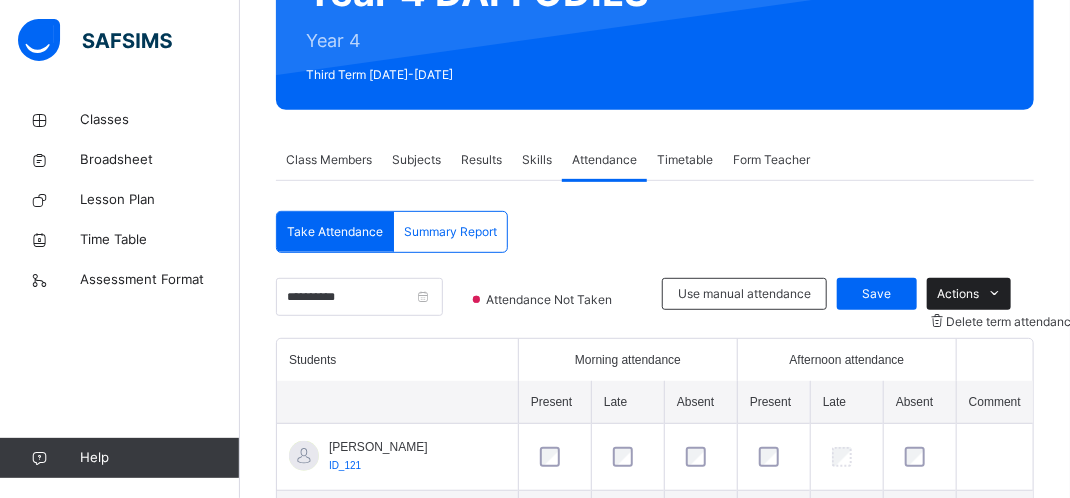 click on "Actions" at bounding box center [958, 294] 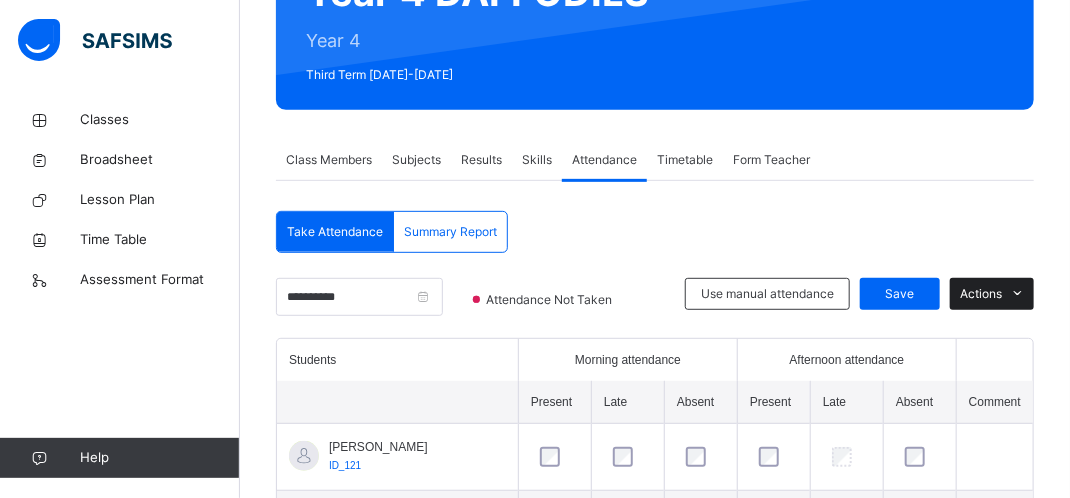 click on "Actions" at bounding box center (981, 294) 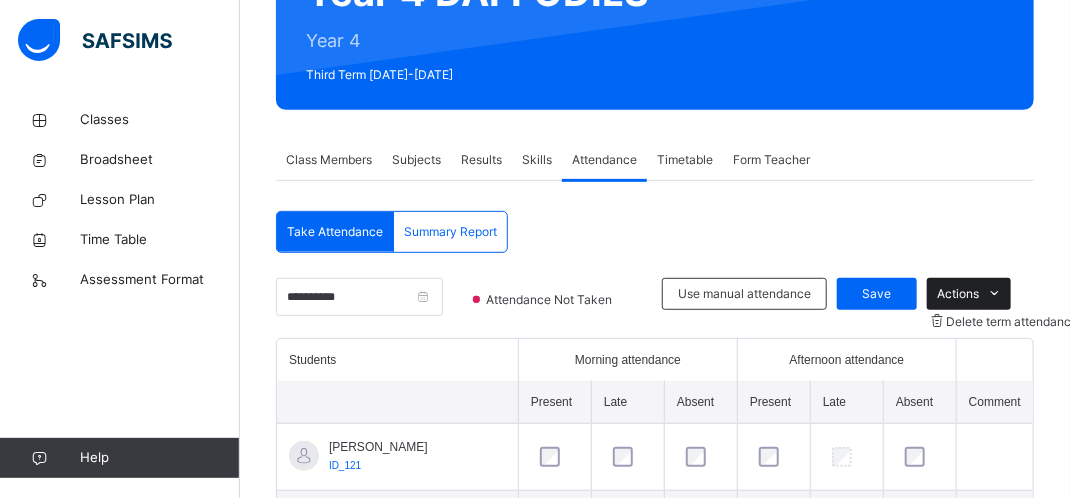 click at bounding box center [995, 294] 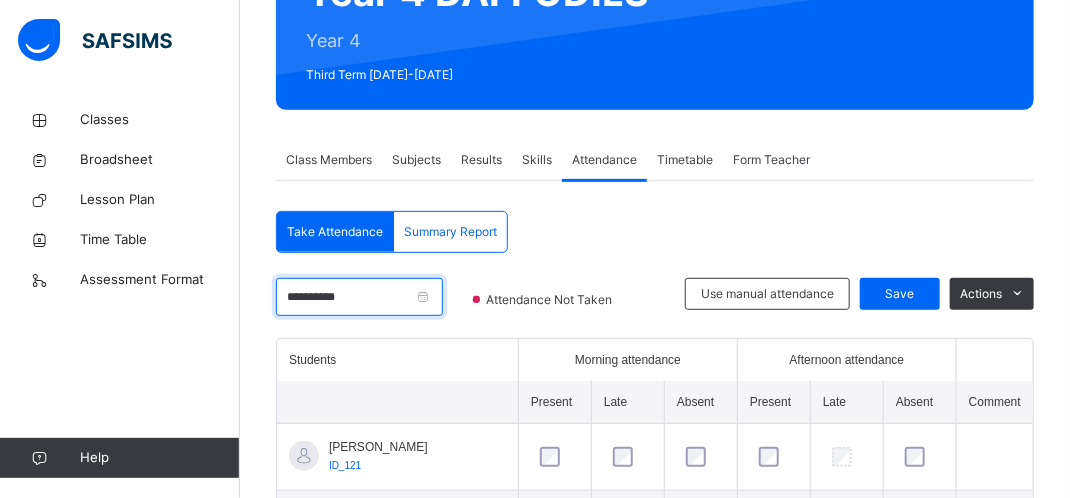 click on "**********" at bounding box center (359, 297) 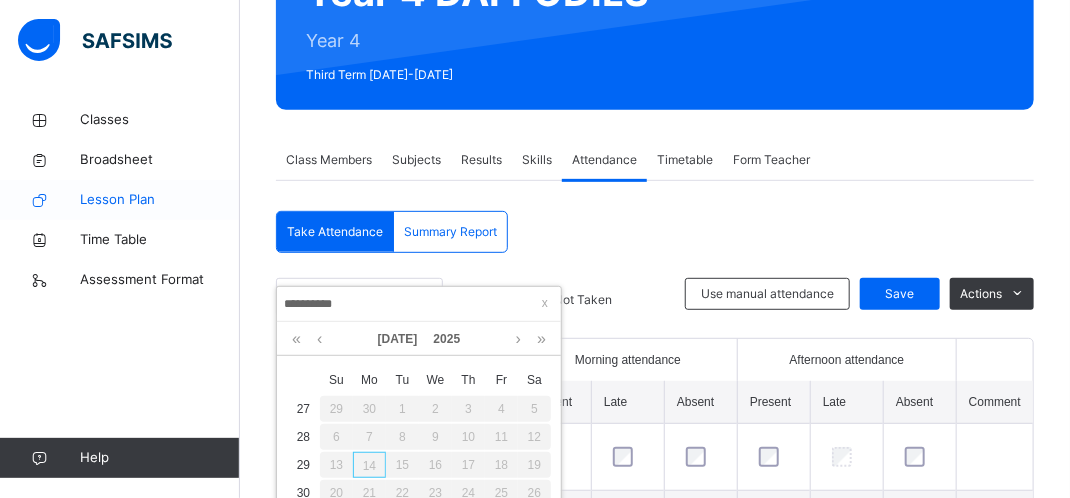 click on "Lesson Plan" at bounding box center (160, 200) 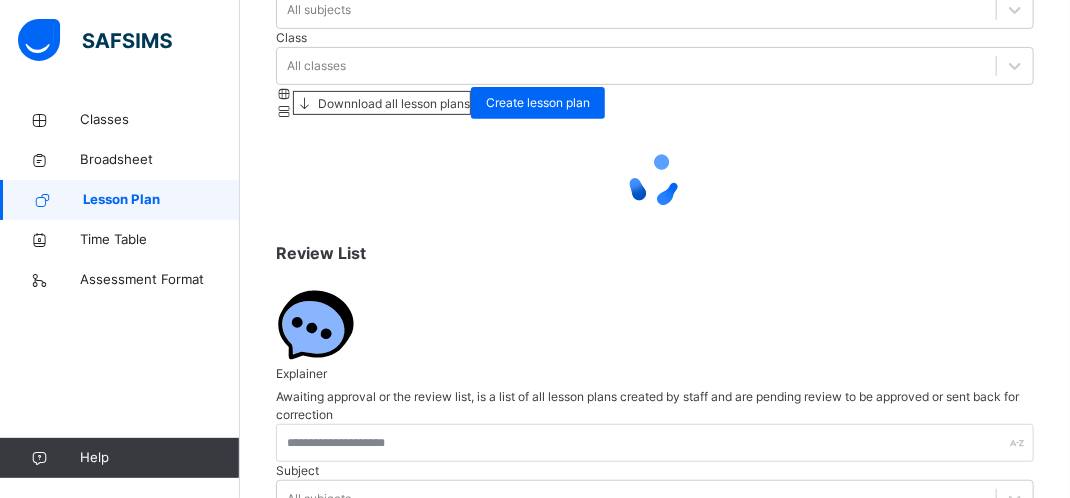 scroll, scrollTop: 0, scrollLeft: 0, axis: both 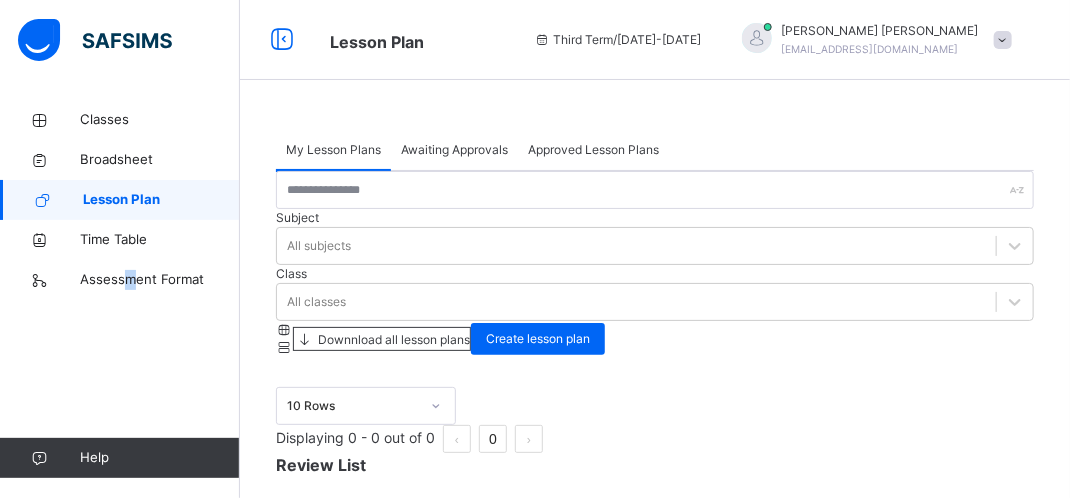 click on "Classes Broadsheet Lesson Plan Time Table Assessment Format   Help" at bounding box center (120, 289) 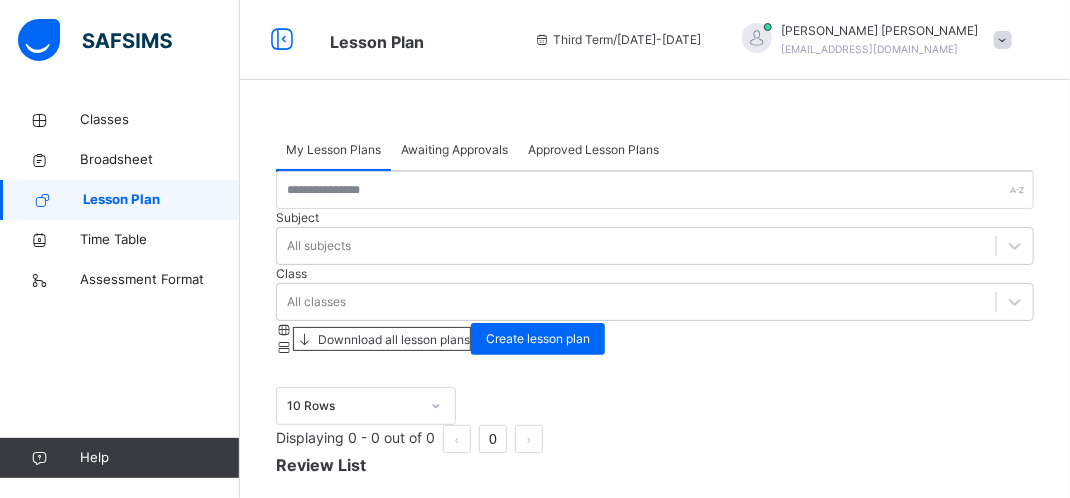 drag, startPoint x: 132, startPoint y: 374, endPoint x: 51, endPoint y: 358, distance: 82.565125 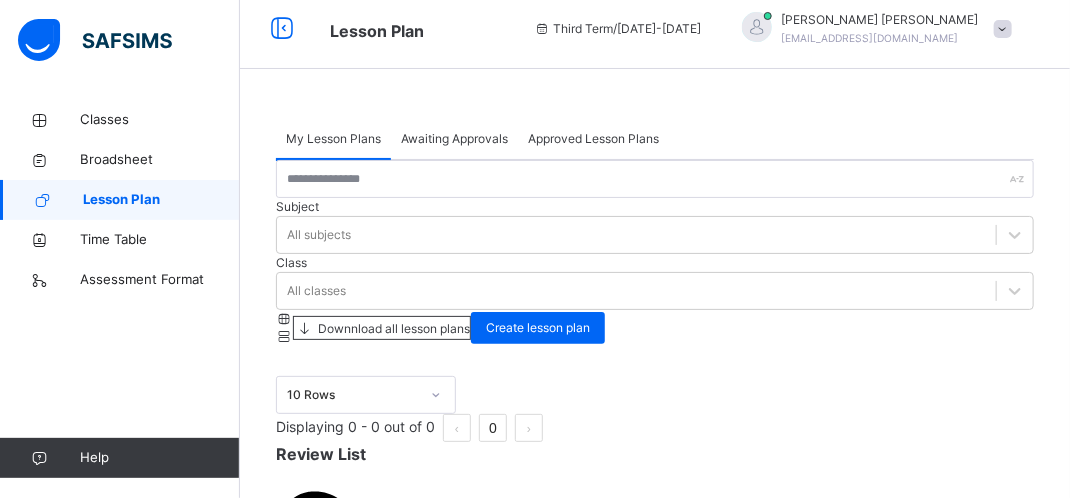 scroll, scrollTop: 14, scrollLeft: 0, axis: vertical 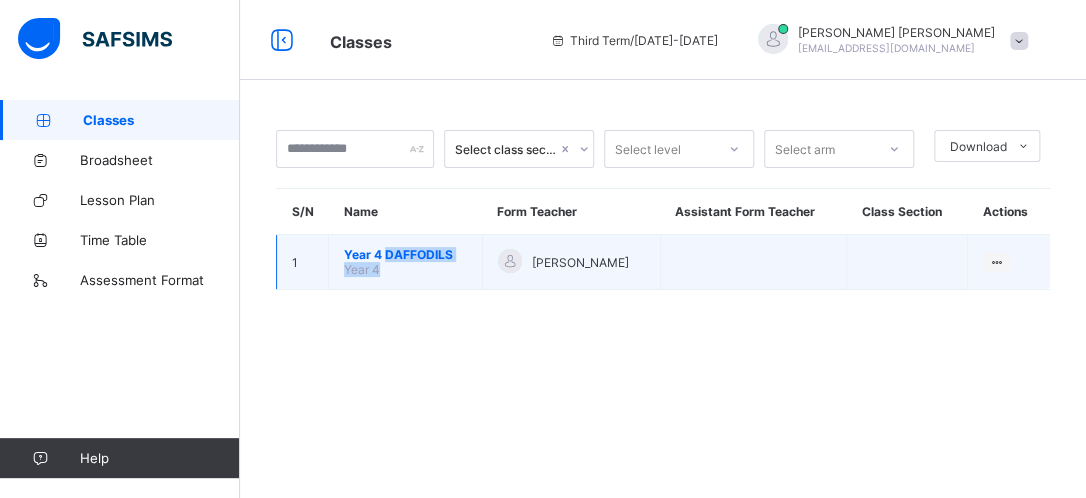 drag, startPoint x: 395, startPoint y: 270, endPoint x: 407, endPoint y: 286, distance: 20 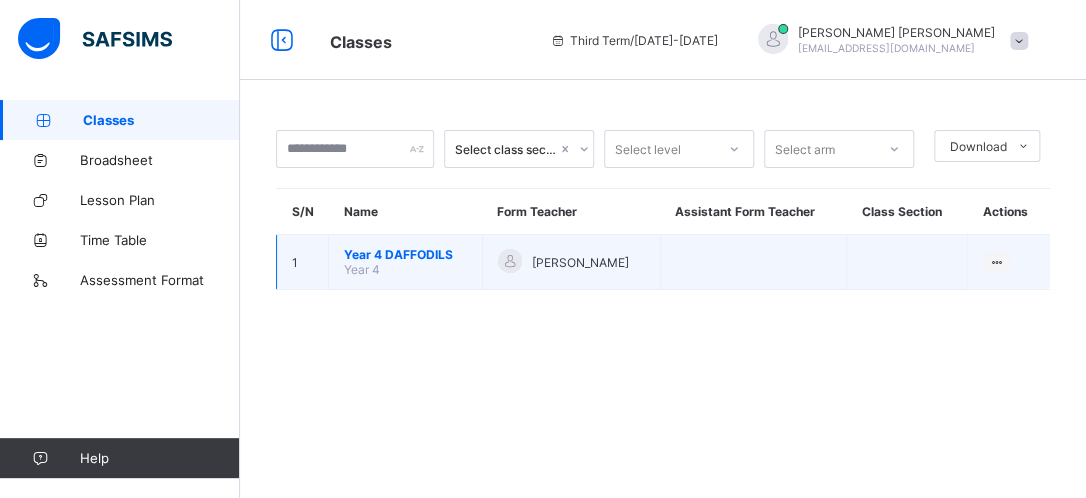 click on "Year 4   DAFFODILS" at bounding box center [405, 254] 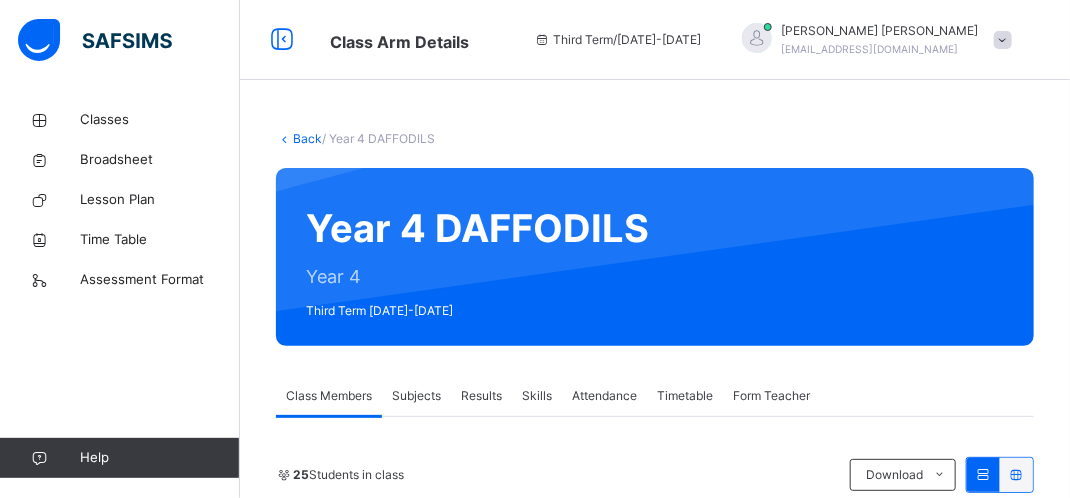 click on "Attendance" at bounding box center [604, 396] 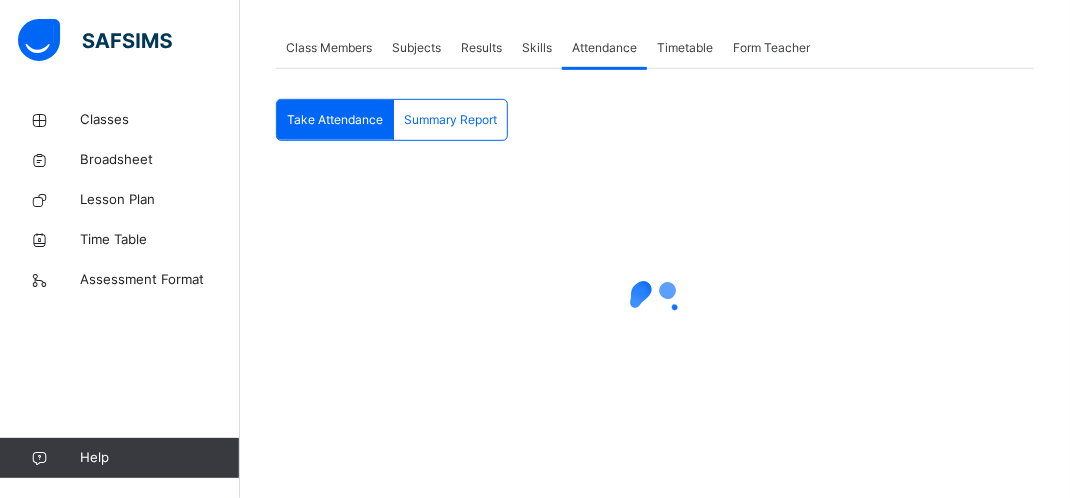 scroll, scrollTop: 351, scrollLeft: 0, axis: vertical 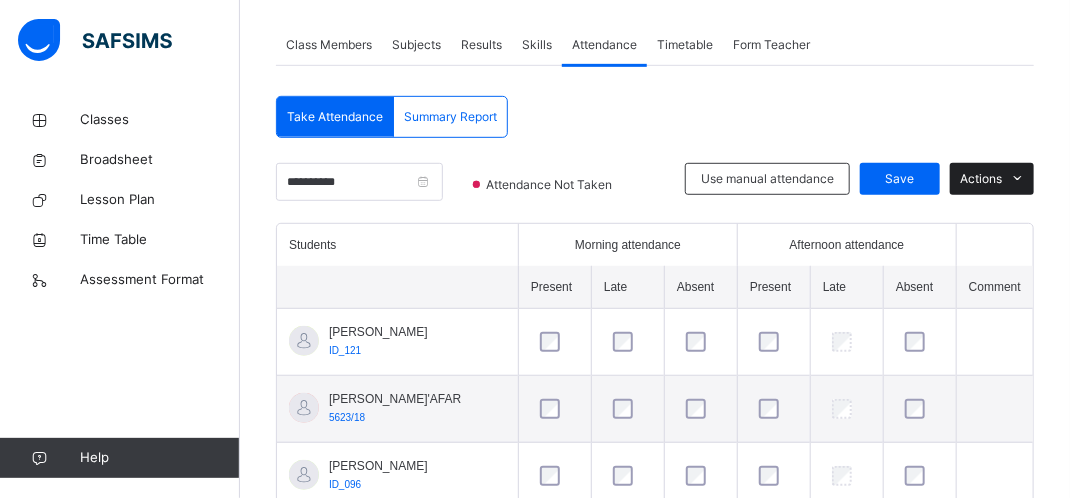 click at bounding box center [1018, 179] 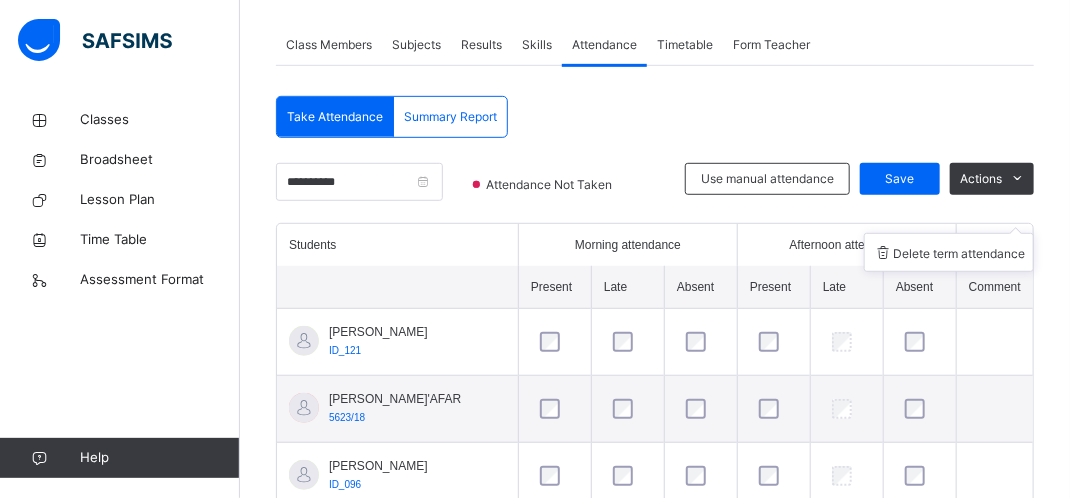 click on "**********" at bounding box center (655, 1057) 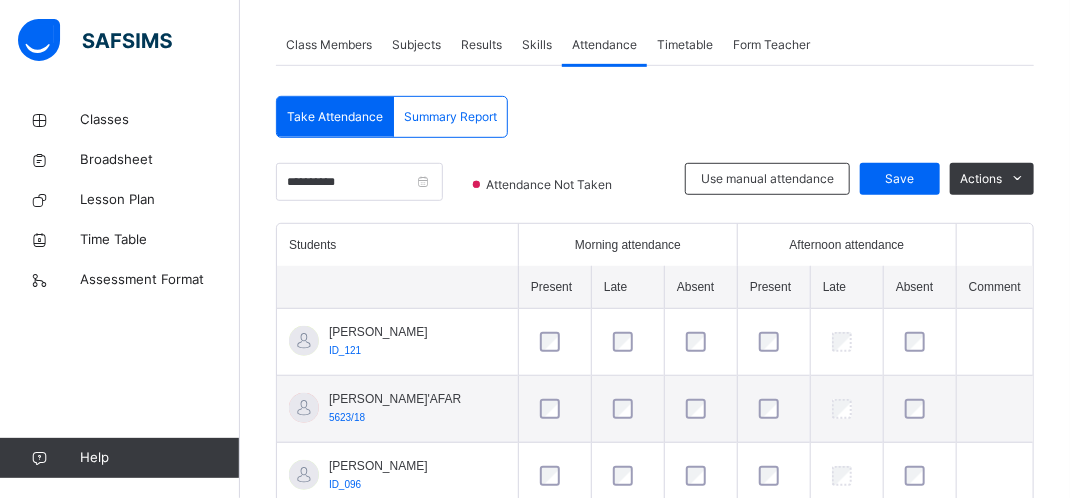 click on "Summary Report" at bounding box center [450, 117] 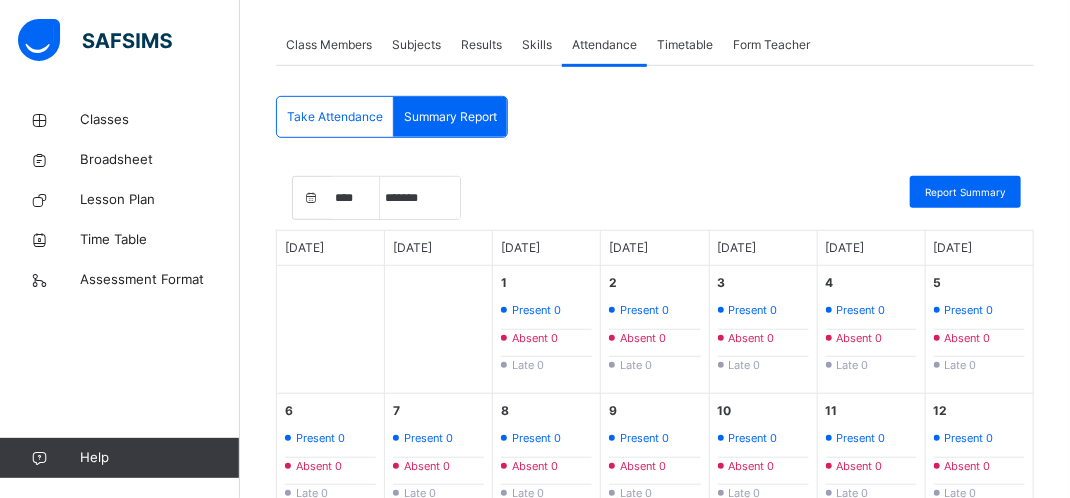 click on "Take Attendance" at bounding box center [335, 117] 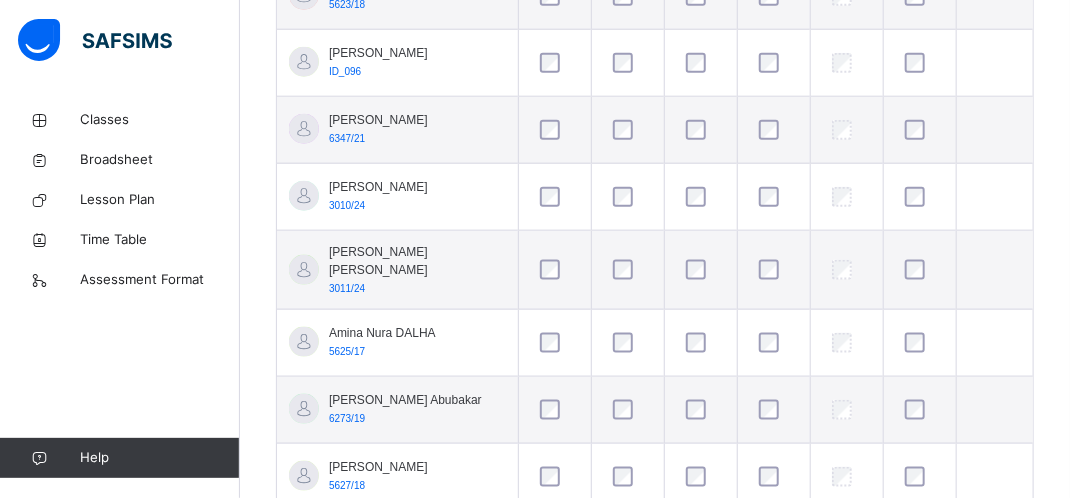 scroll, scrollTop: 777, scrollLeft: 0, axis: vertical 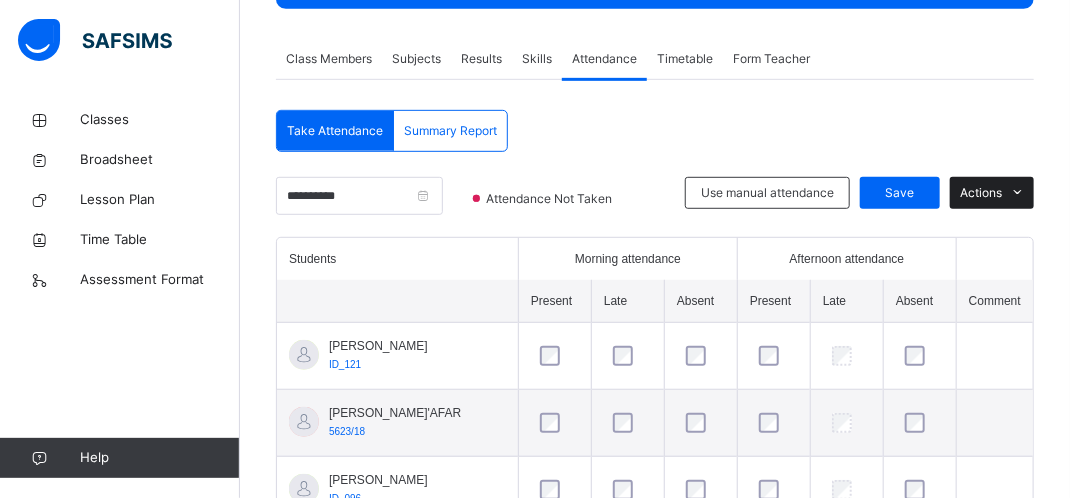 click on "Actions" at bounding box center (981, 193) 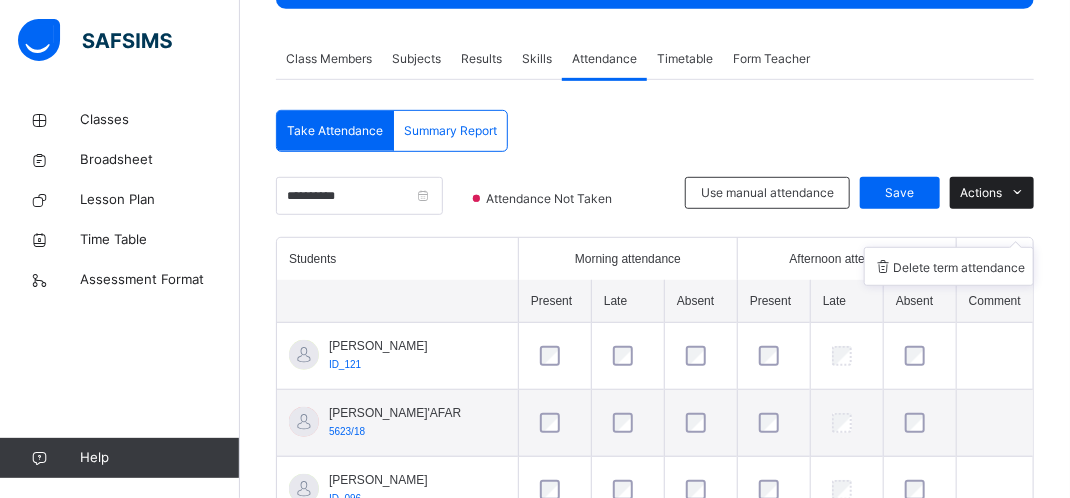 click at bounding box center [1018, 193] 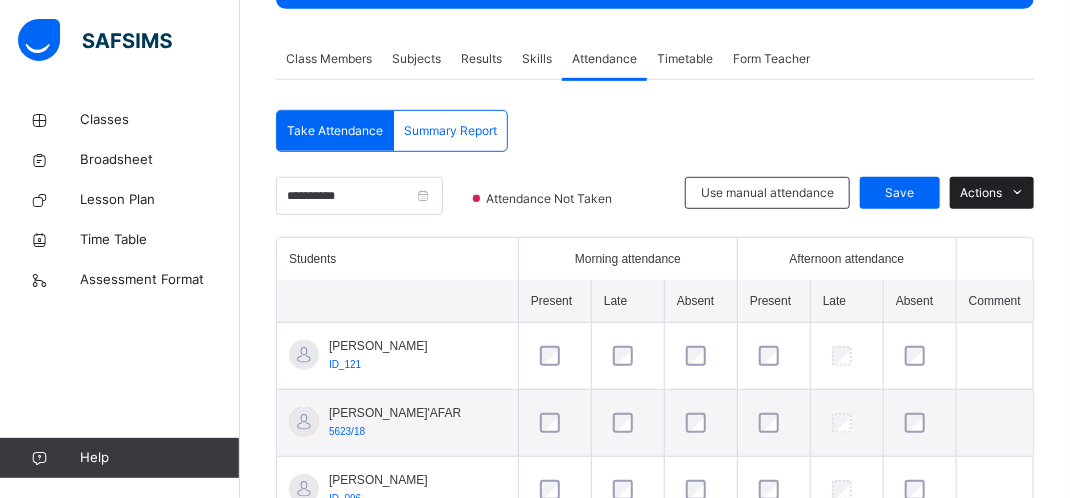 click at bounding box center (1018, 193) 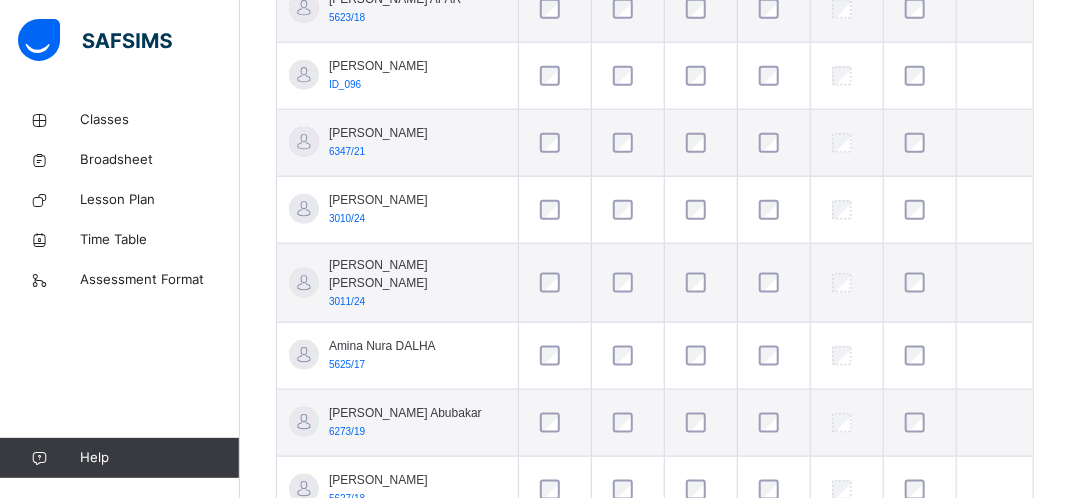 scroll, scrollTop: 817, scrollLeft: 0, axis: vertical 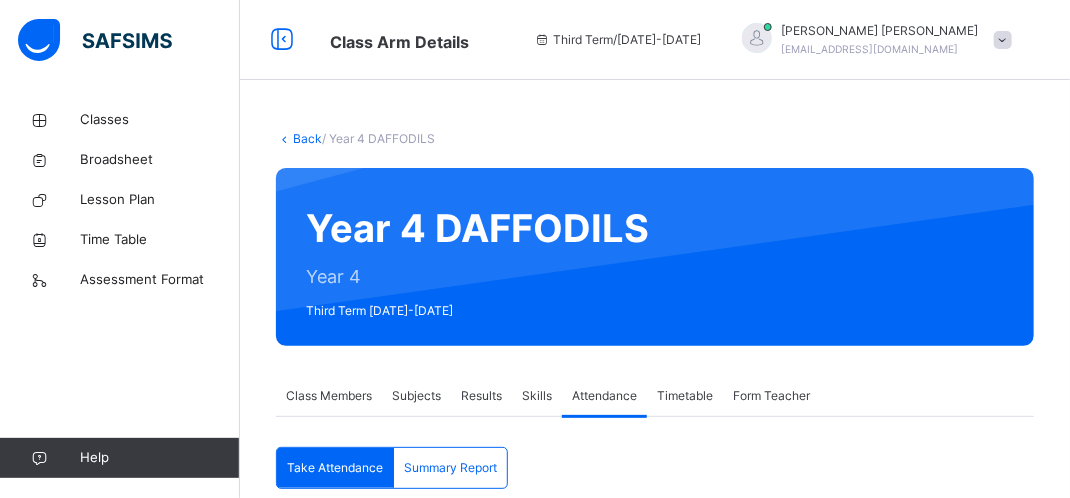 click on "Summary Report" at bounding box center (450, 468) 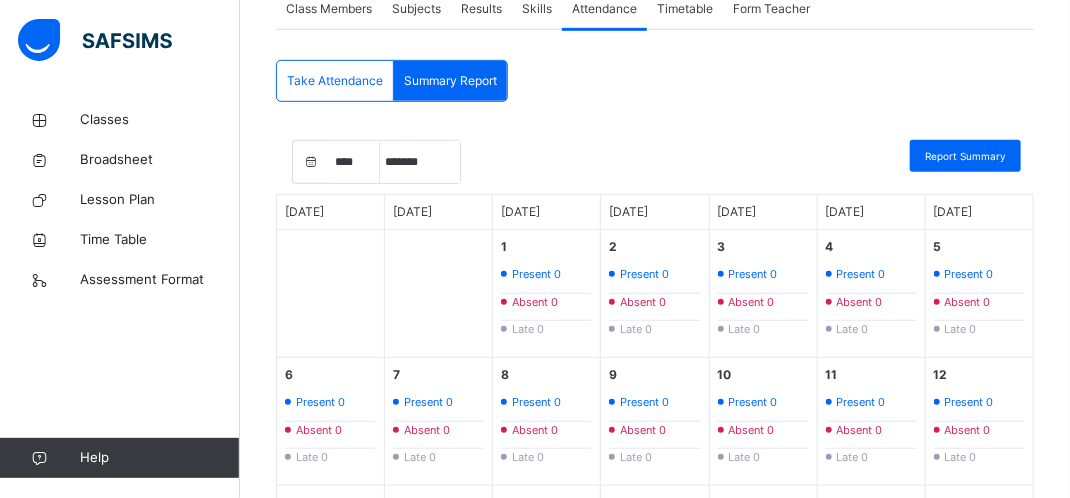 scroll, scrollTop: 440, scrollLeft: 0, axis: vertical 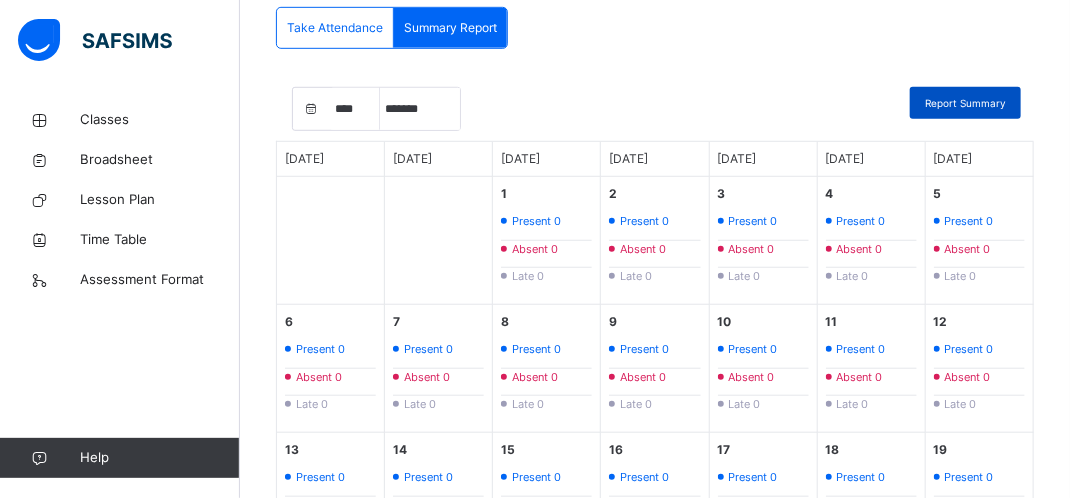 click on "Report Summary" at bounding box center [965, 103] 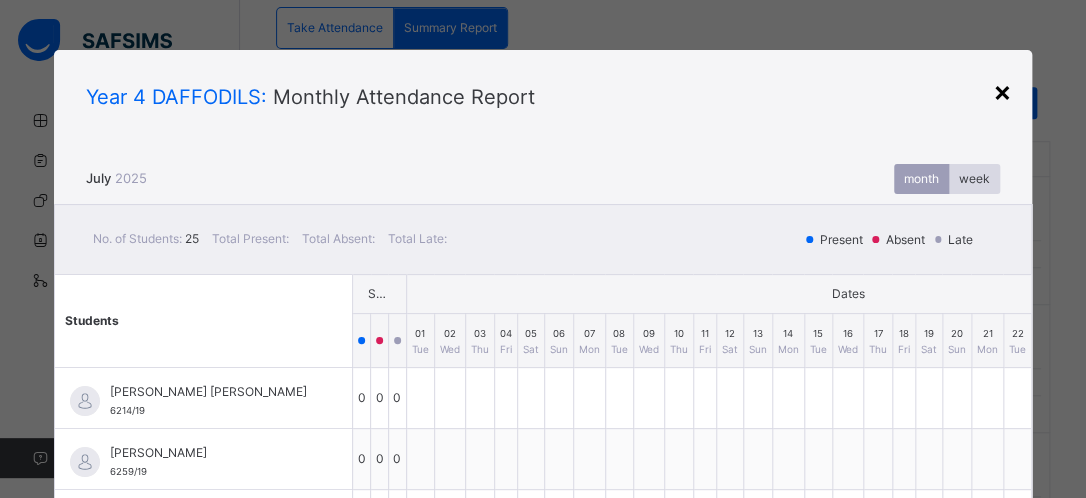 click on "×" at bounding box center [1002, 91] 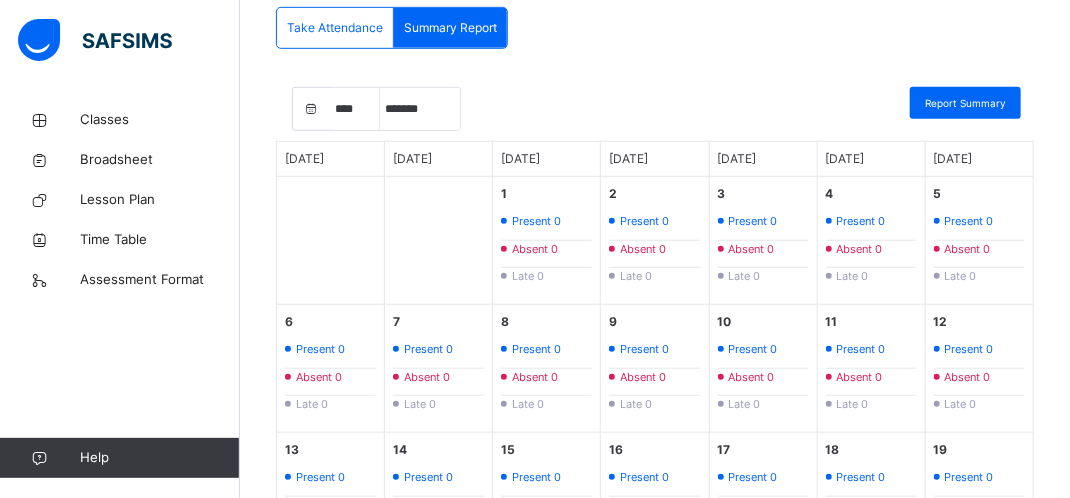 click on "Take Attendance" at bounding box center [335, 28] 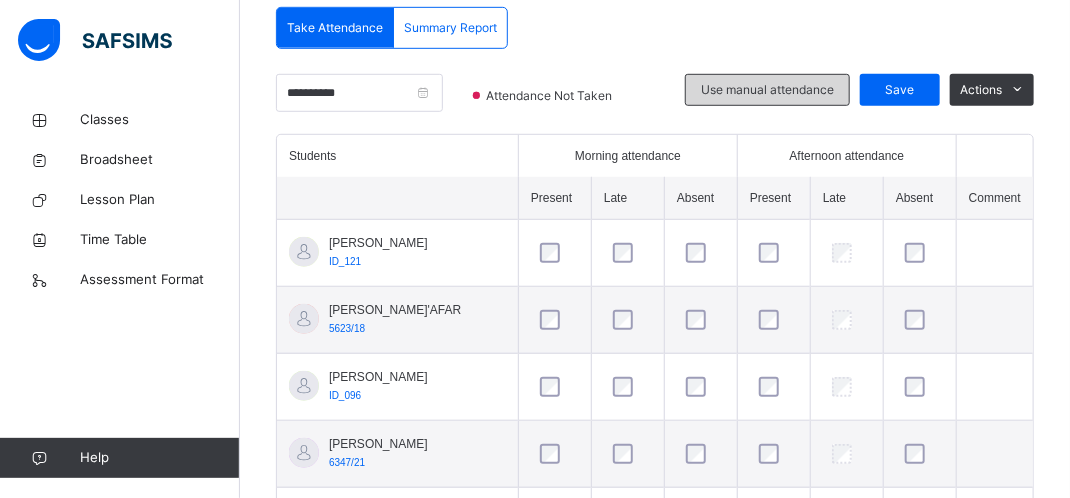click on "Use manual attendance" at bounding box center [767, 90] 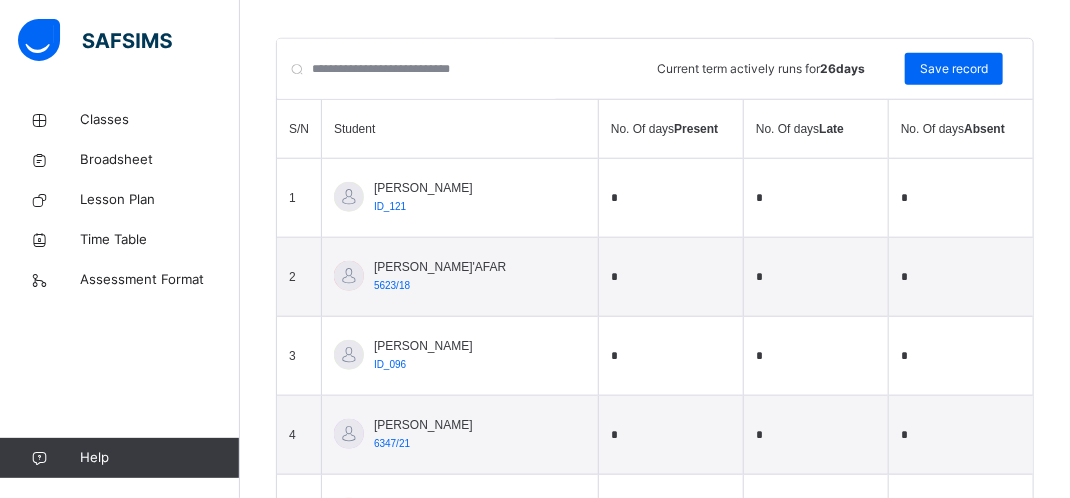 scroll, scrollTop: 666, scrollLeft: 0, axis: vertical 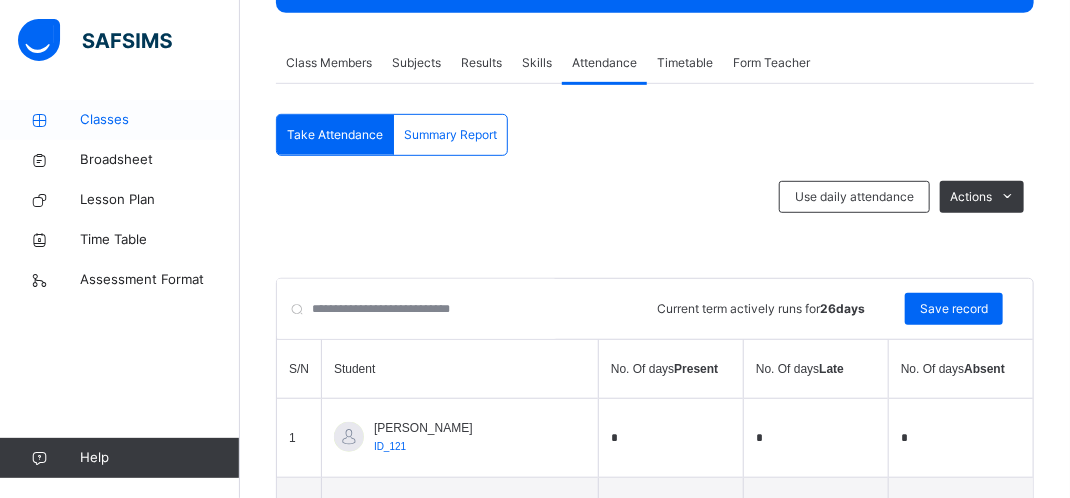 click on "Classes" at bounding box center (160, 120) 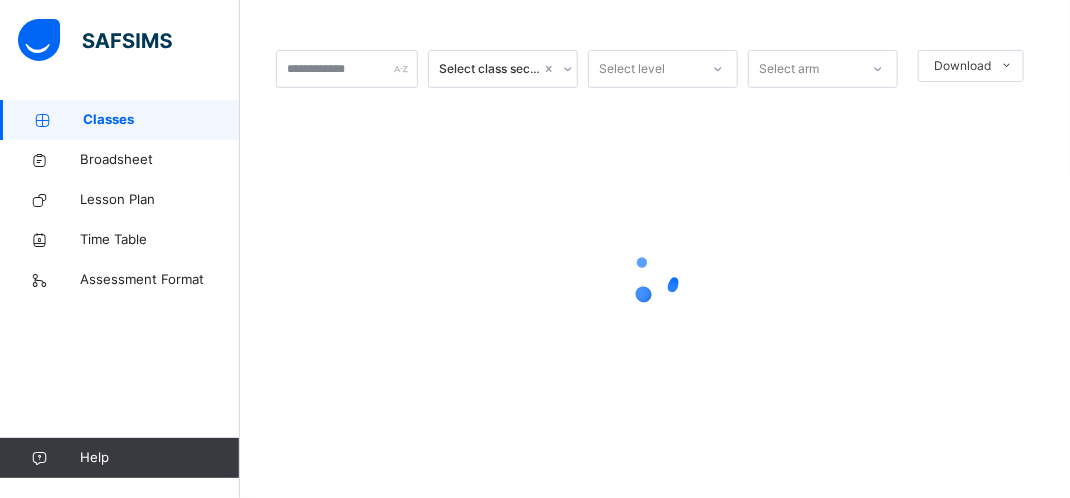 scroll, scrollTop: 0, scrollLeft: 0, axis: both 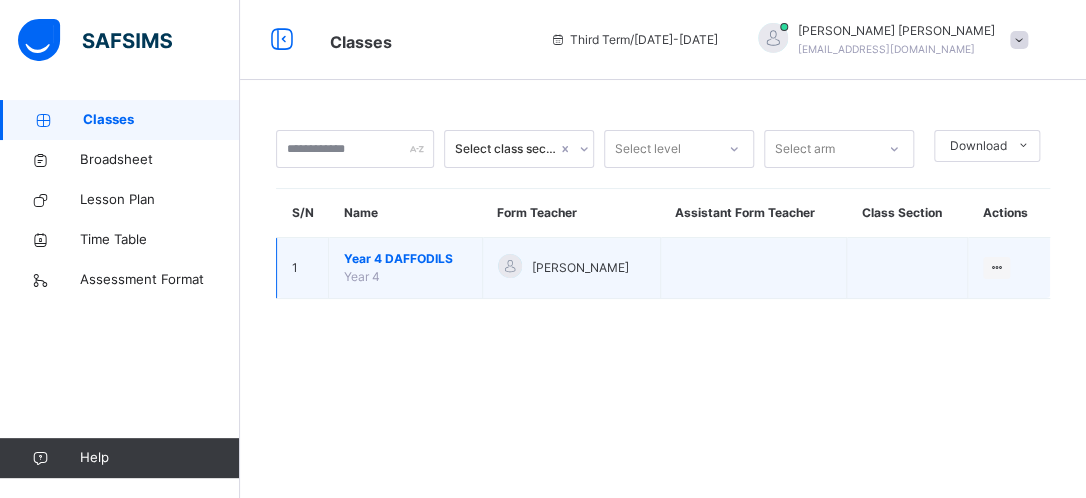 click on "Year 4   DAFFODILS" at bounding box center [405, 259] 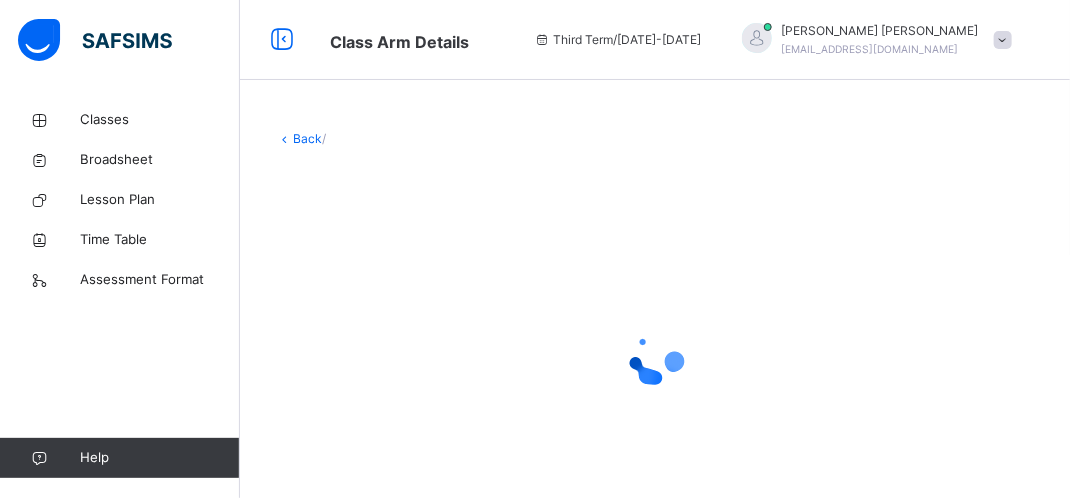 click at bounding box center [655, 358] 